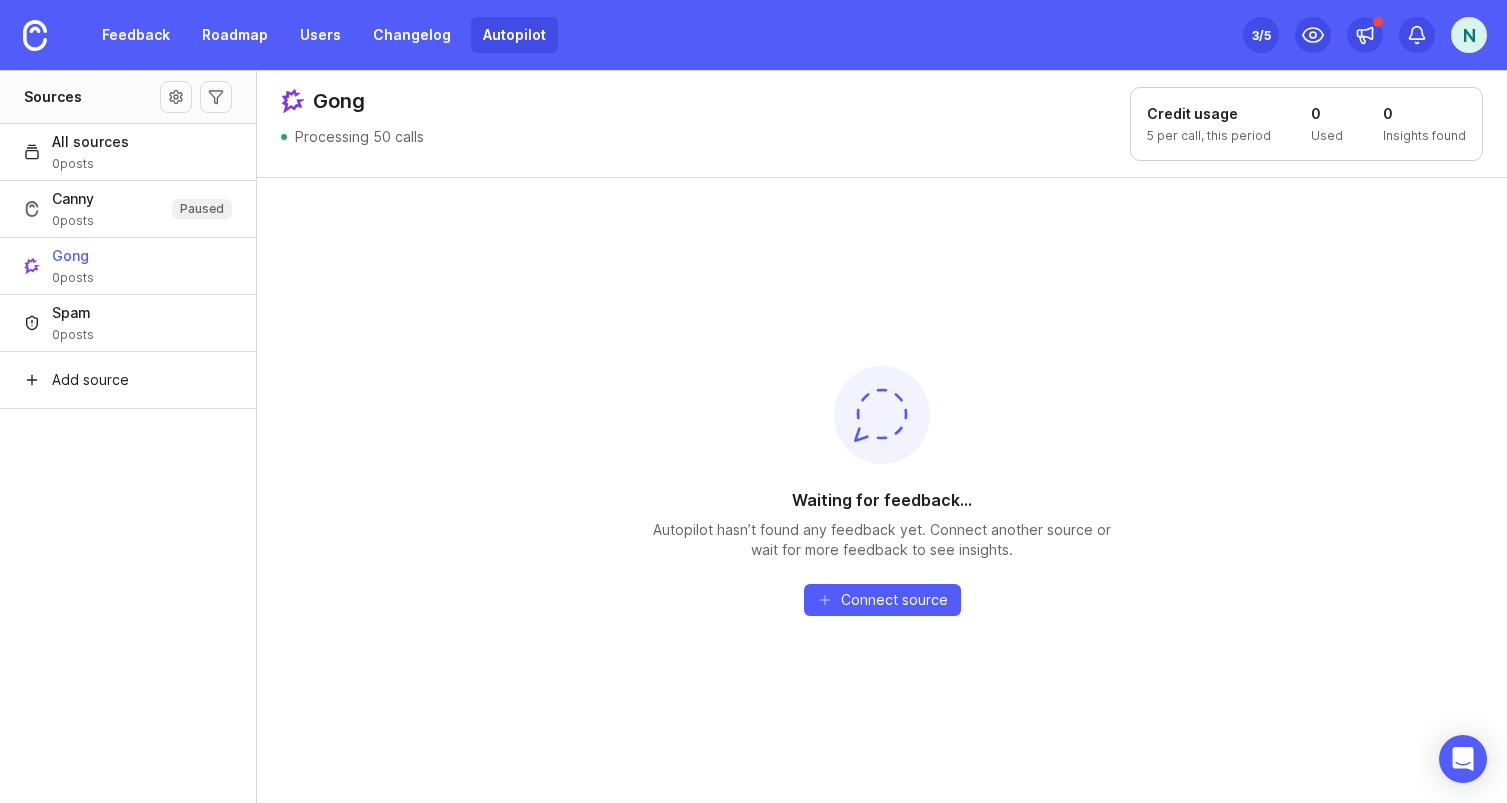scroll, scrollTop: 0, scrollLeft: 0, axis: both 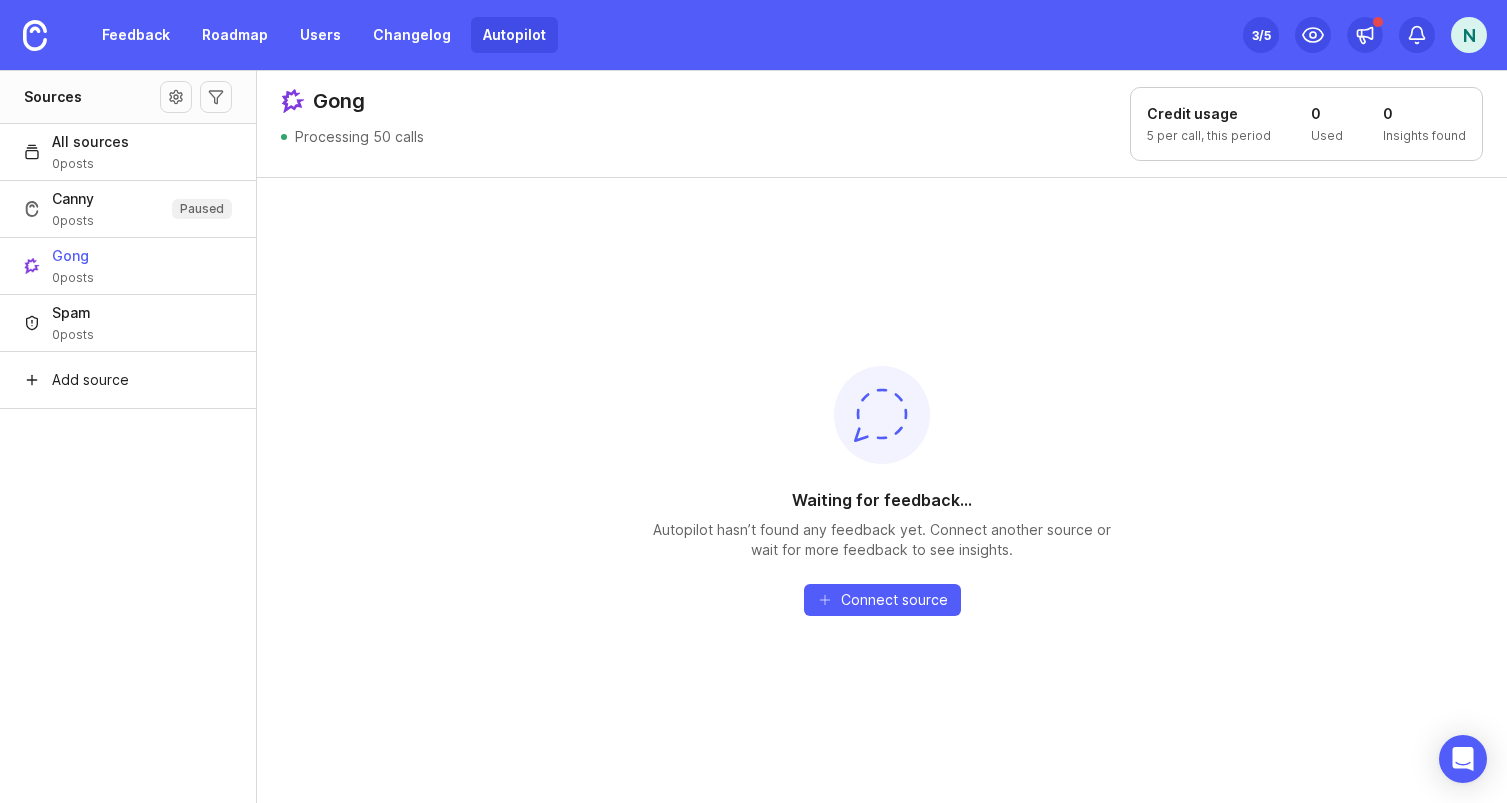 click on "Gong 0  posts" at bounding box center [128, 265] 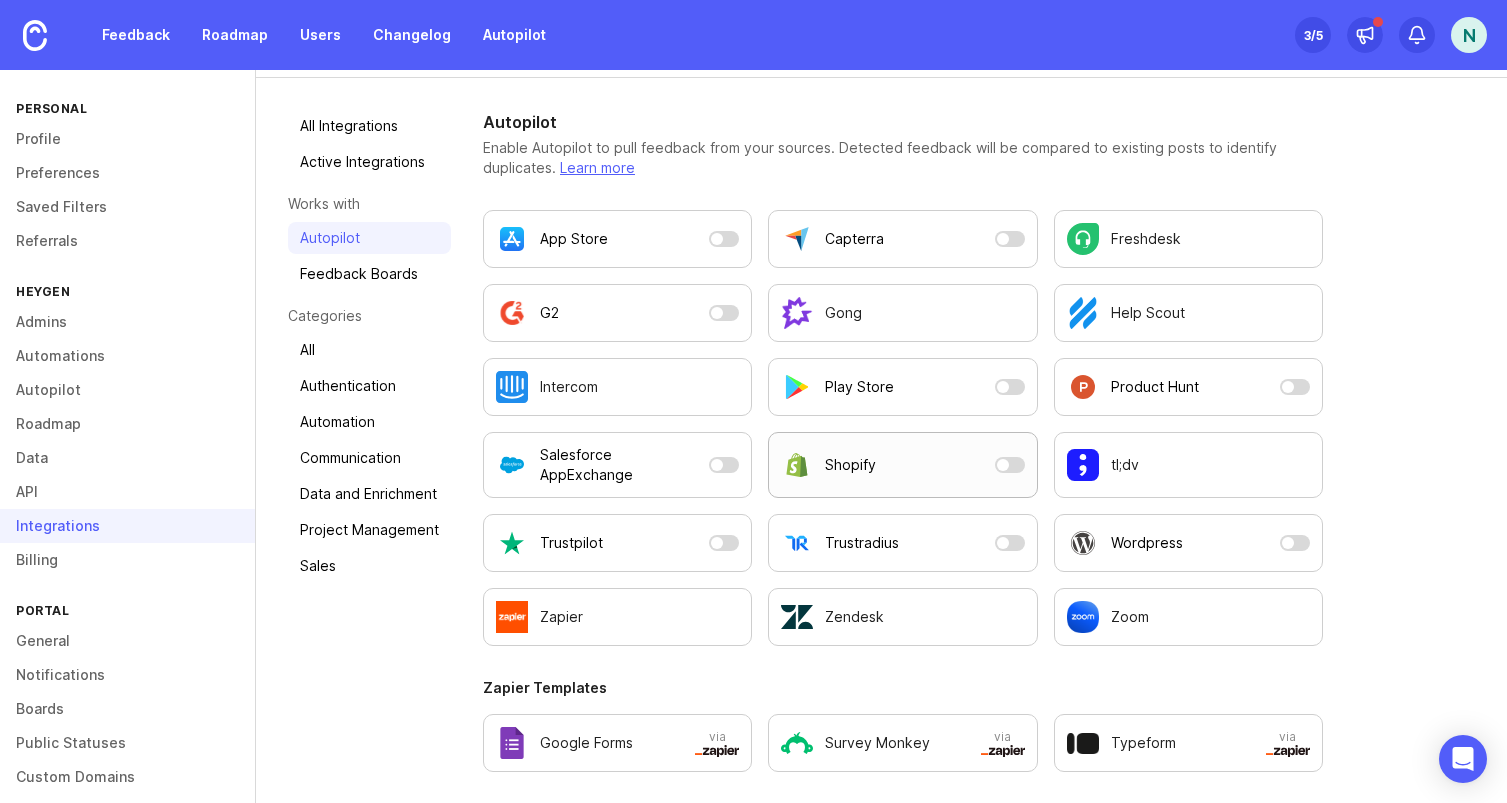 scroll, scrollTop: 96, scrollLeft: 0, axis: vertical 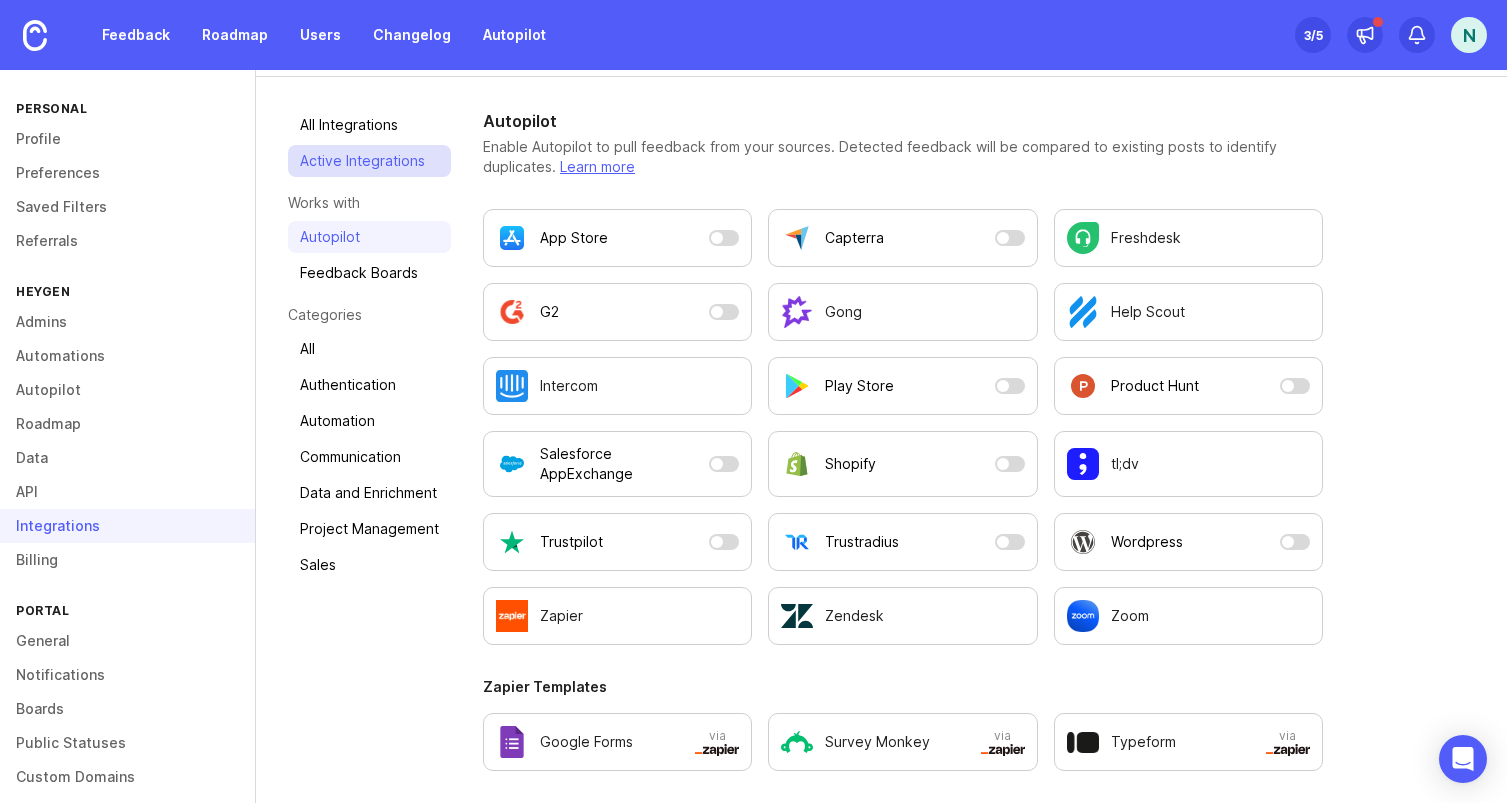click on "Active Integrations" at bounding box center (369, 161) 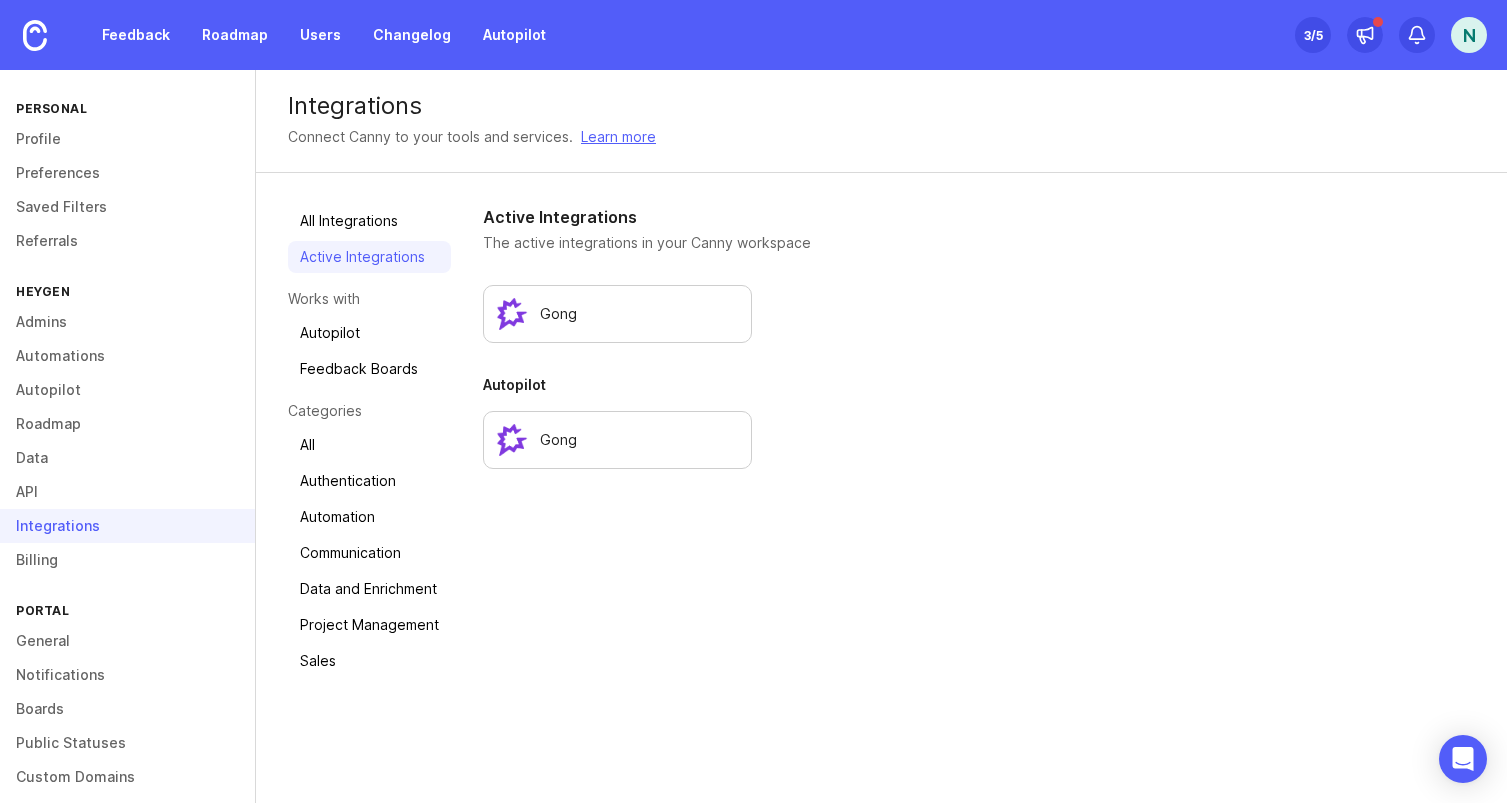 scroll, scrollTop: 0, scrollLeft: 0, axis: both 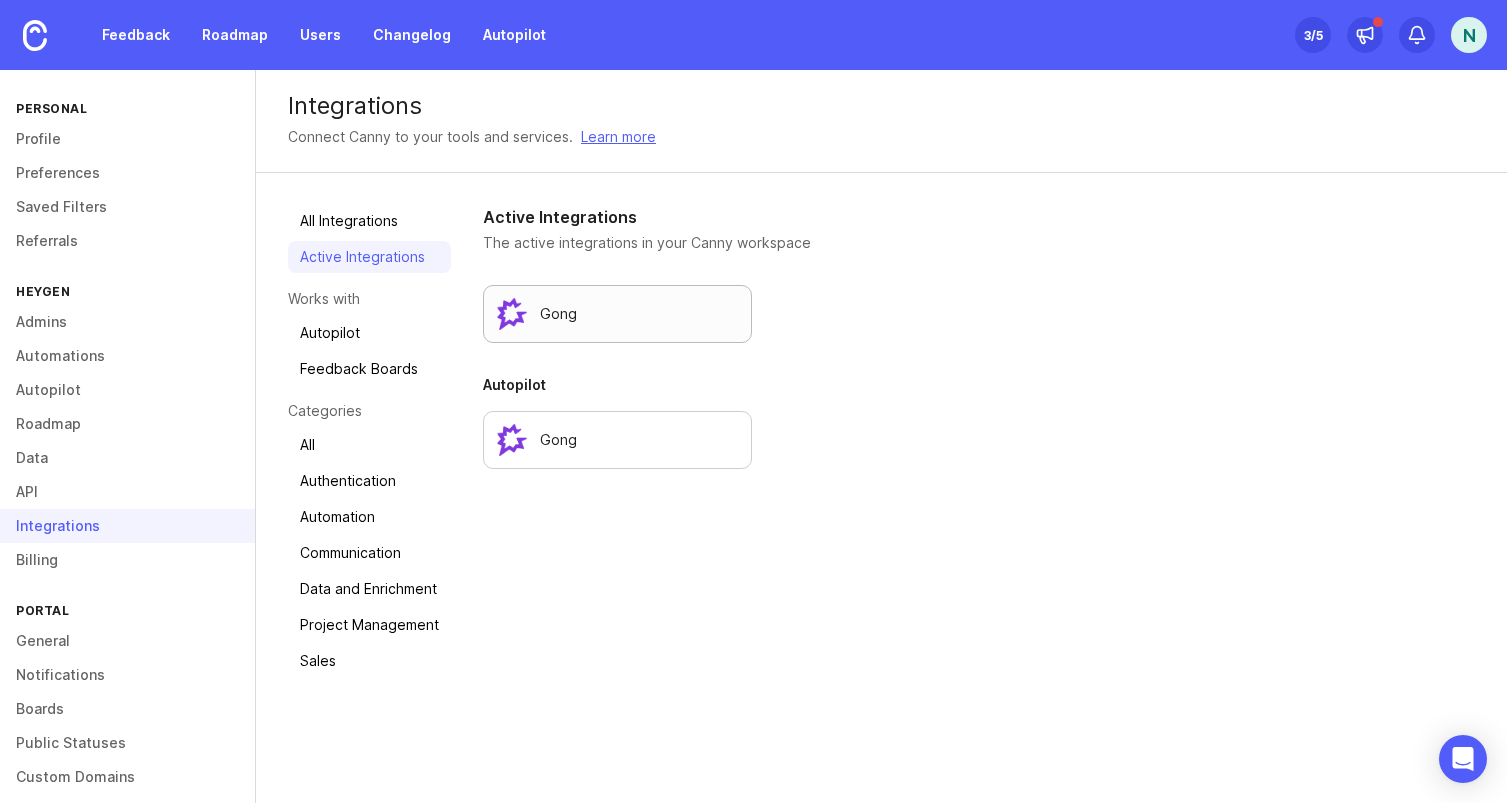 click on "Gong" at bounding box center [617, 314] 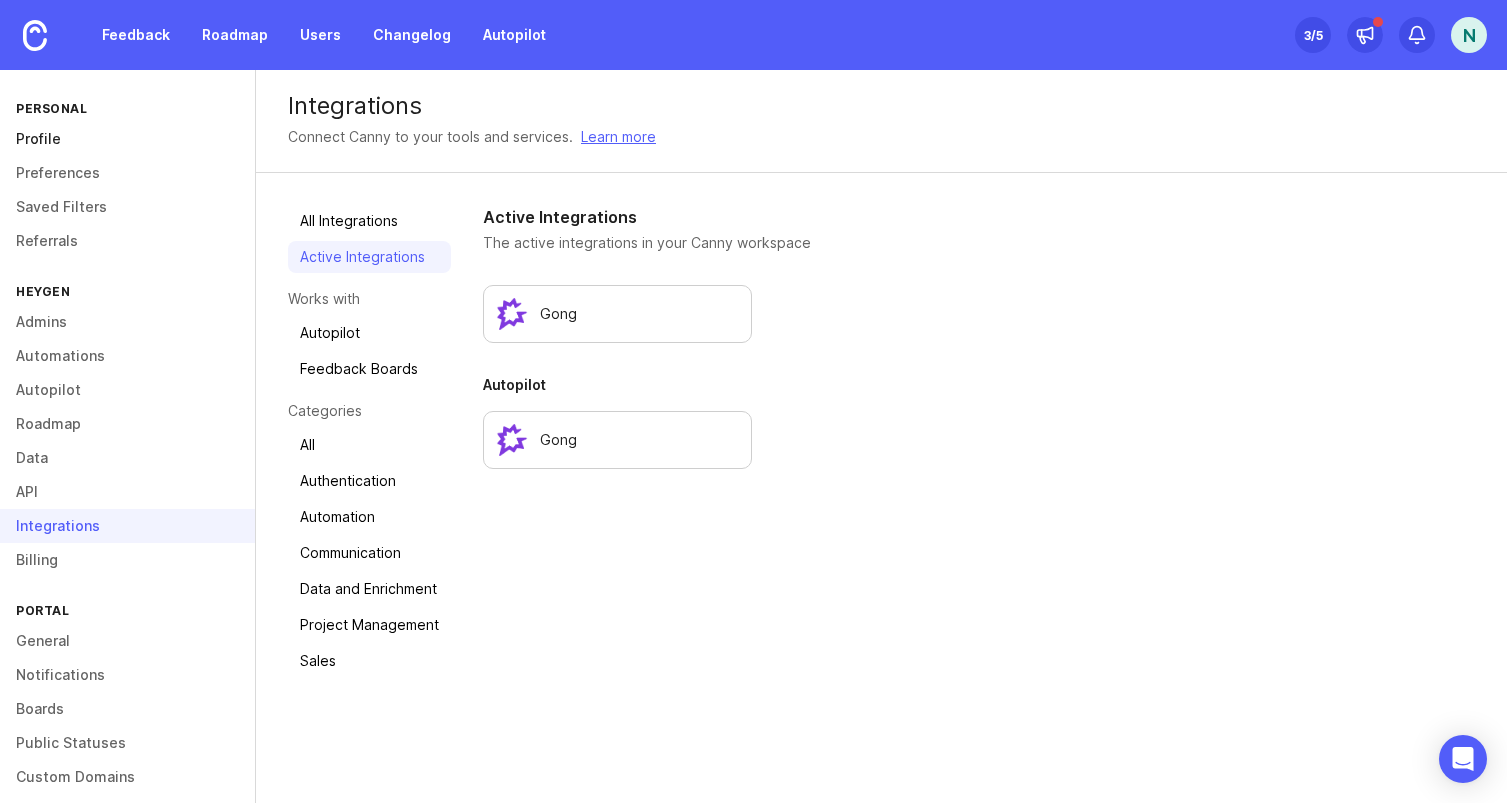 click on "Profile" at bounding box center [127, 139] 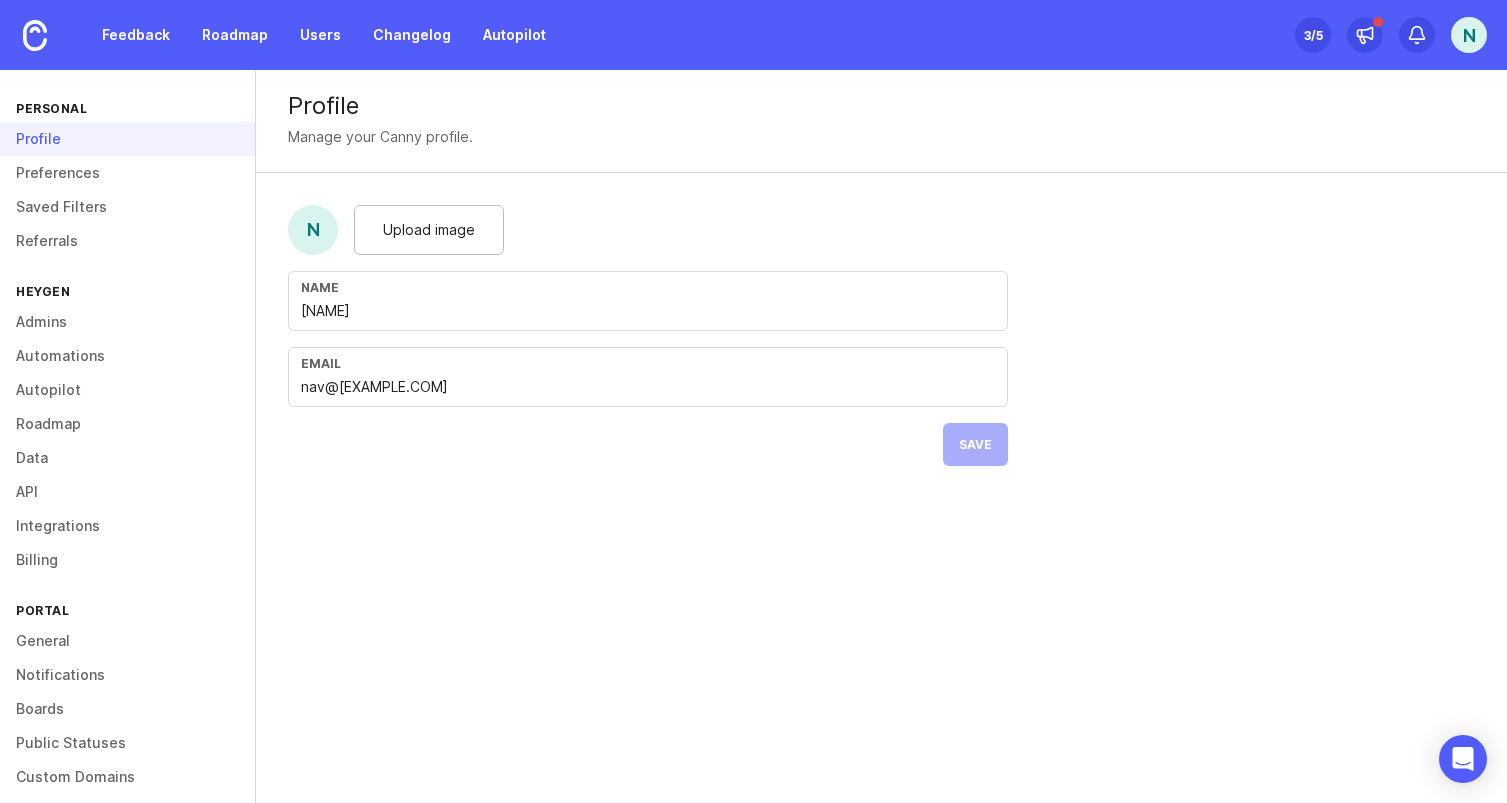 click on "Feedback Roadmap Users Changelog Autopilot" at bounding box center [279, 35] 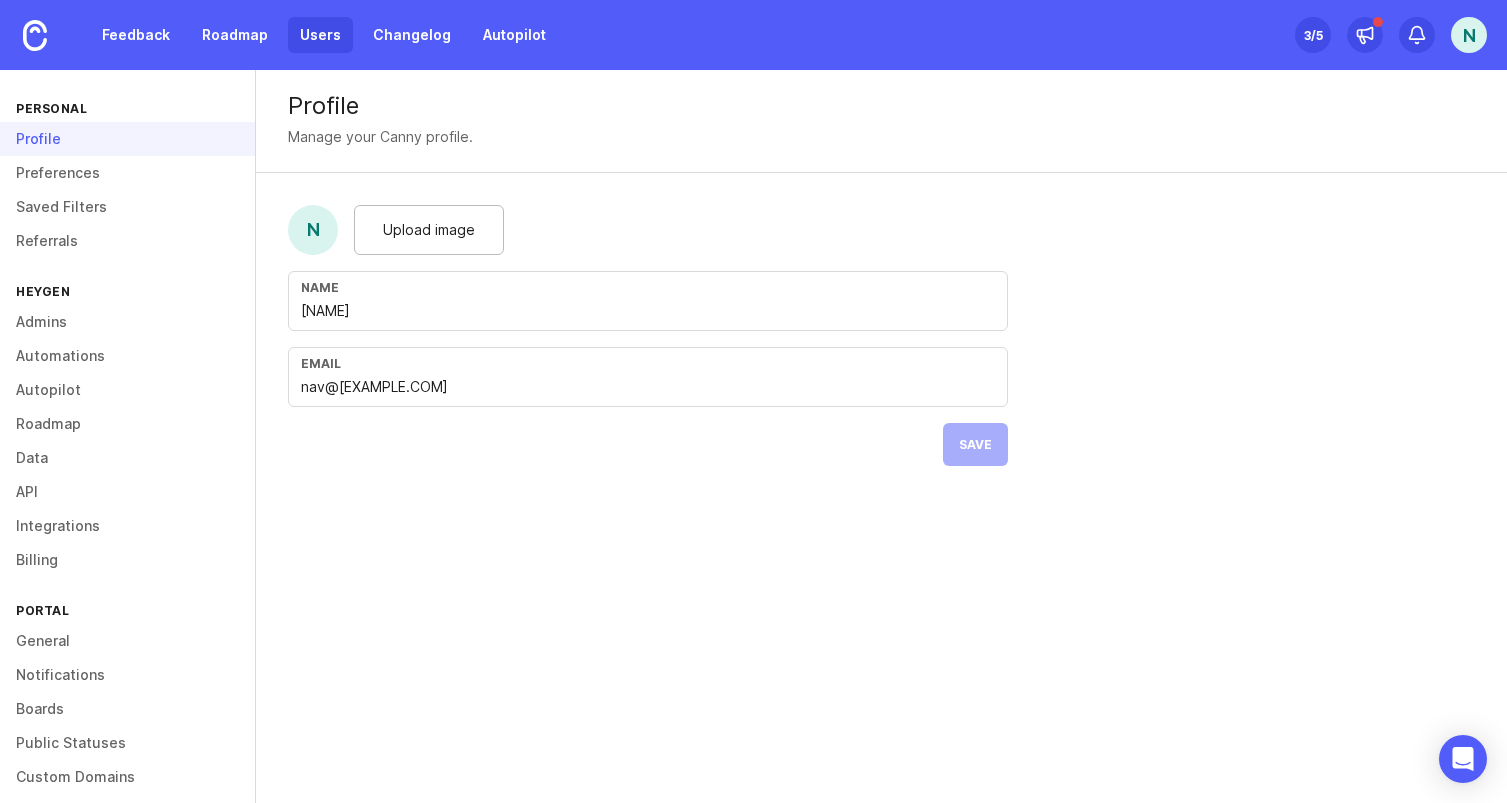 click on "Users" at bounding box center (320, 35) 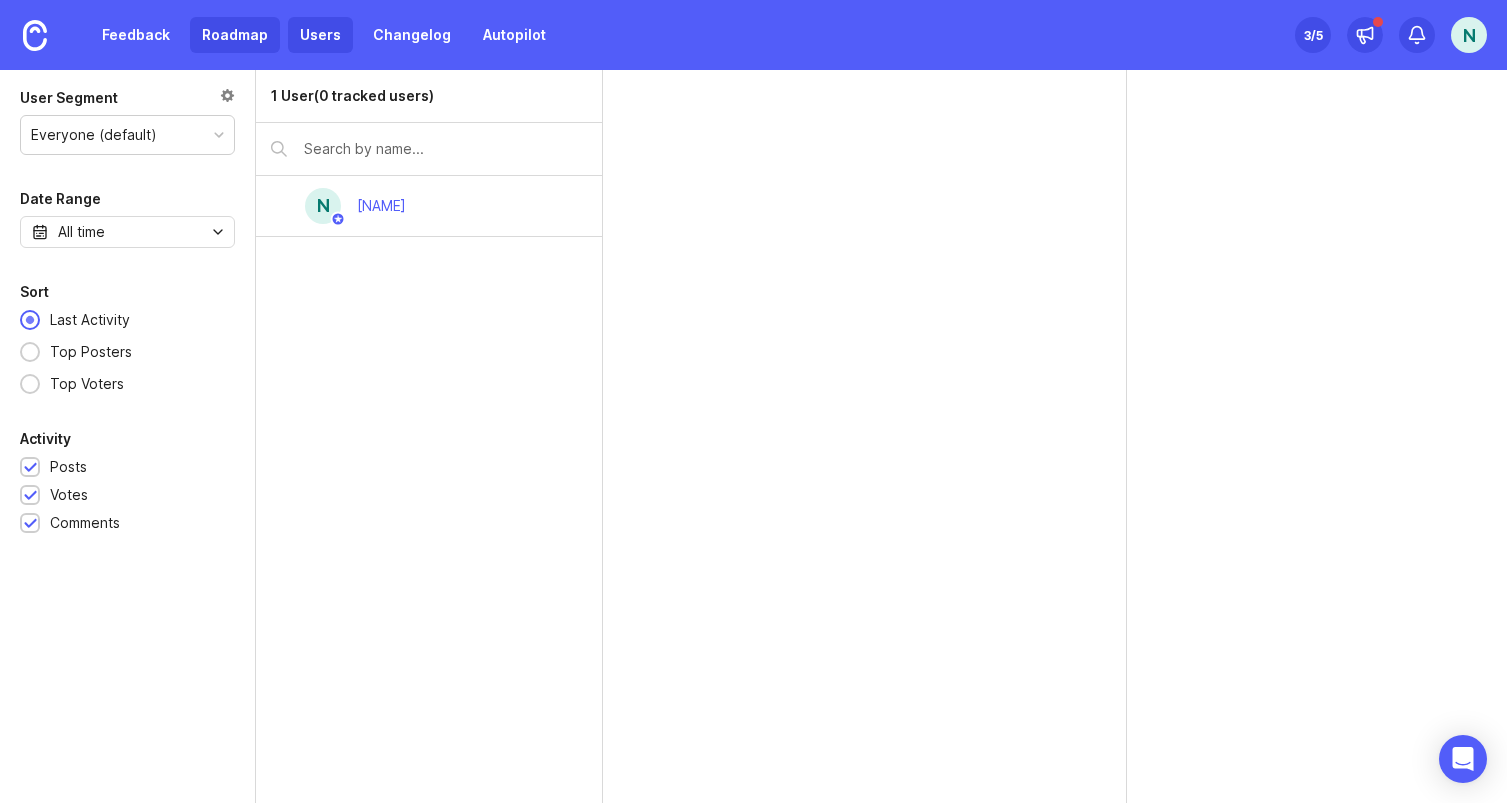 click on "Roadmap" at bounding box center (235, 35) 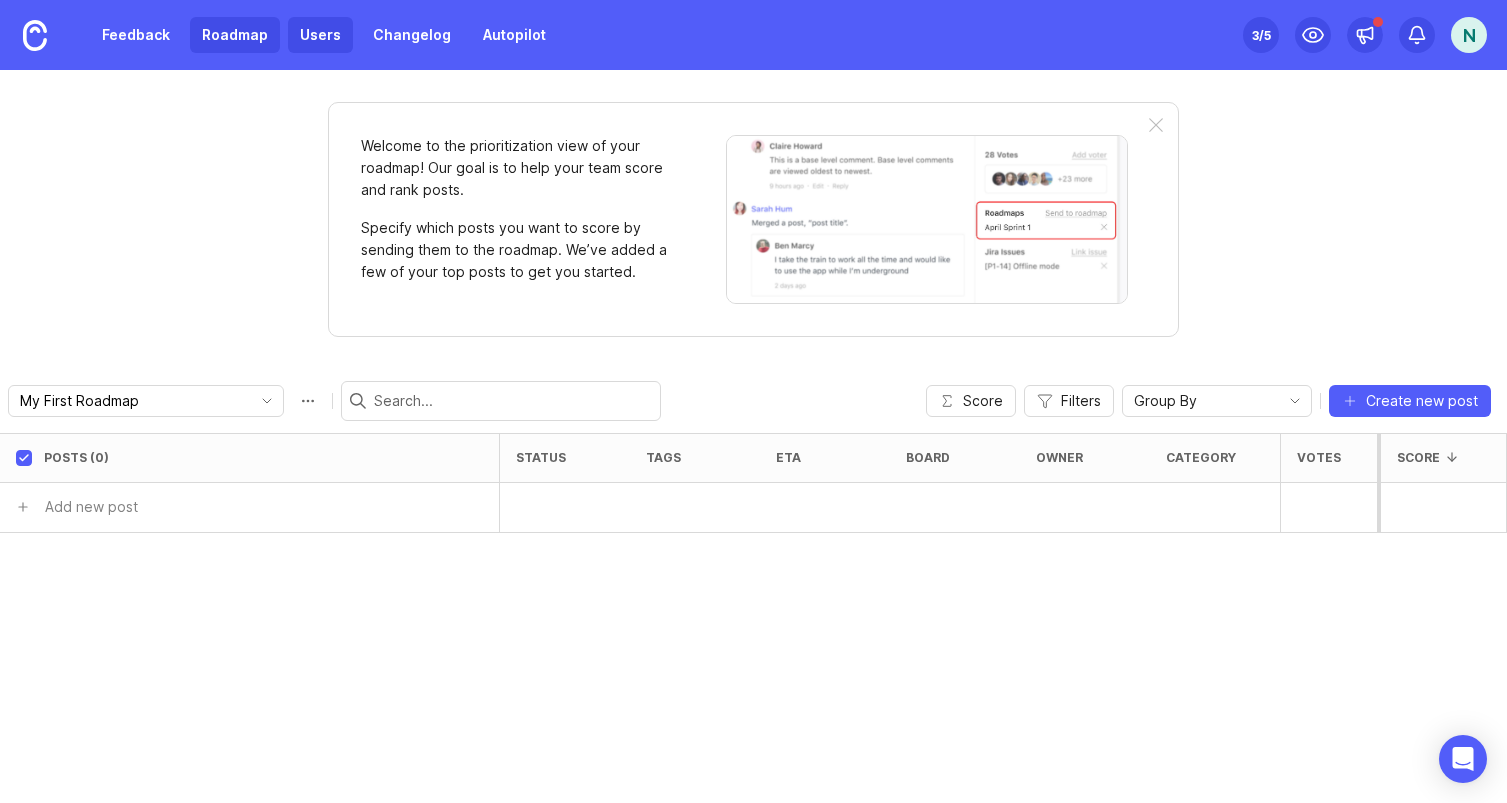 click on "Users" at bounding box center (320, 35) 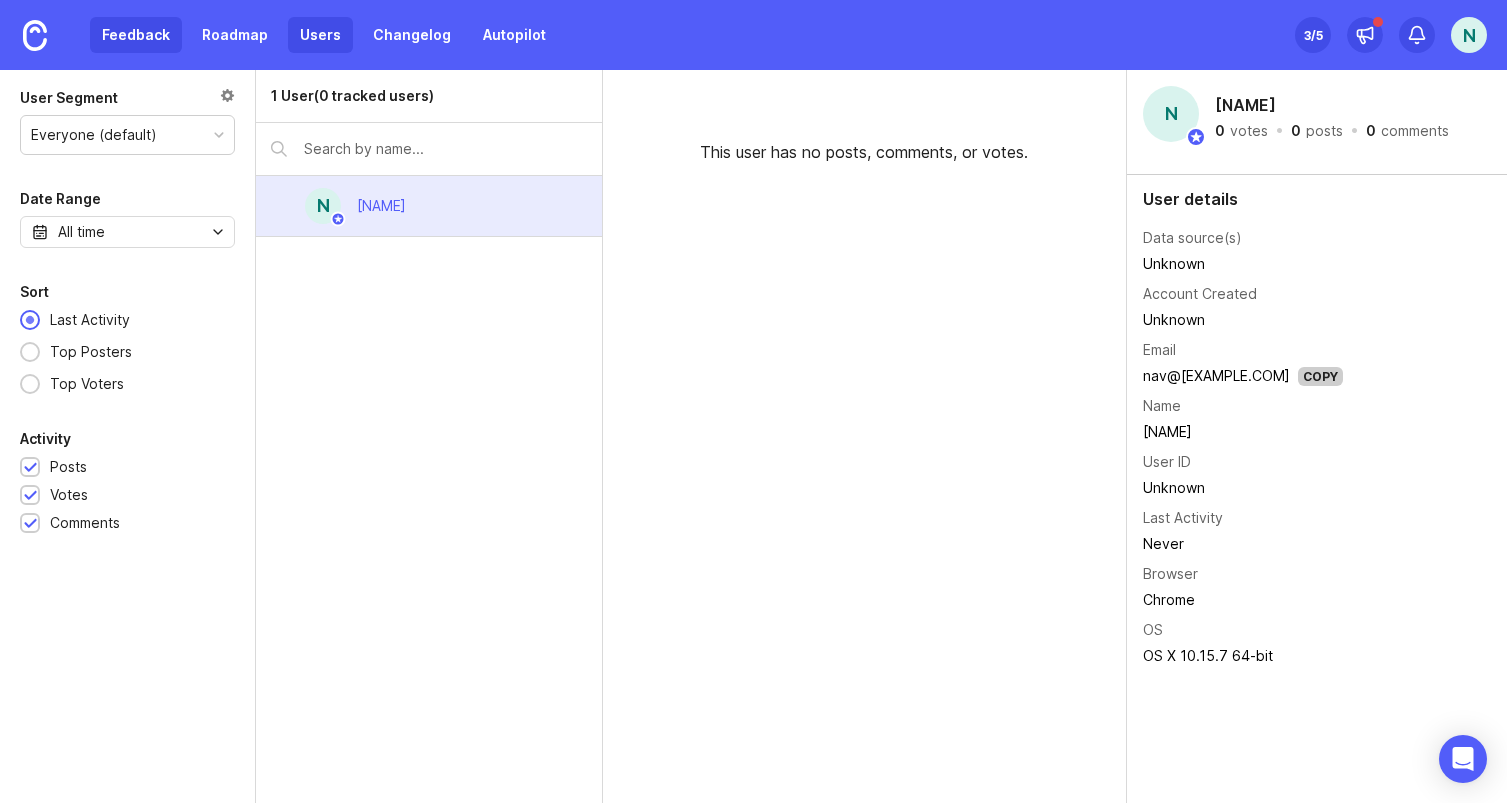 click on "Feedback" at bounding box center [136, 35] 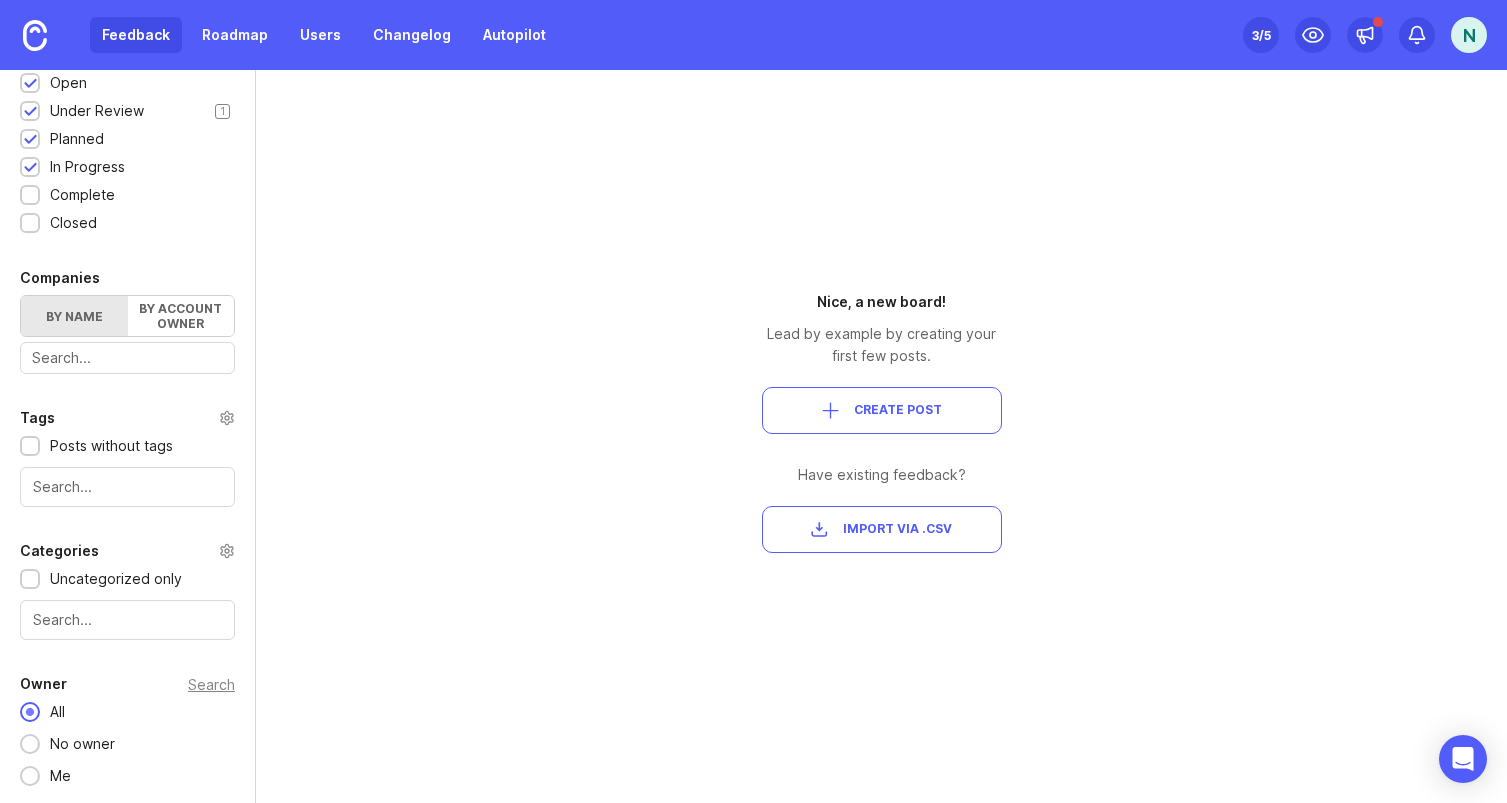 scroll, scrollTop: 0, scrollLeft: 0, axis: both 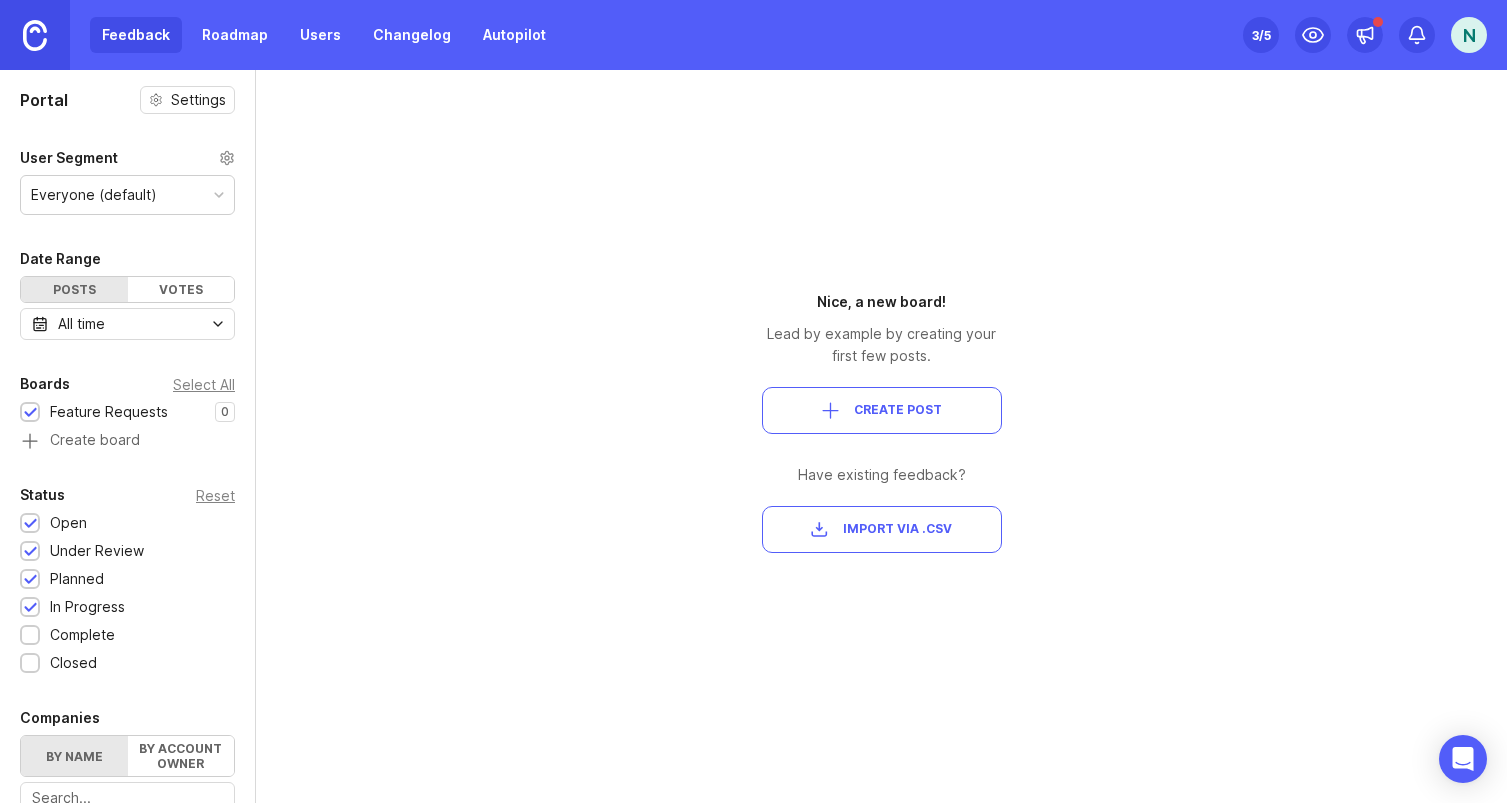 click at bounding box center [35, 35] 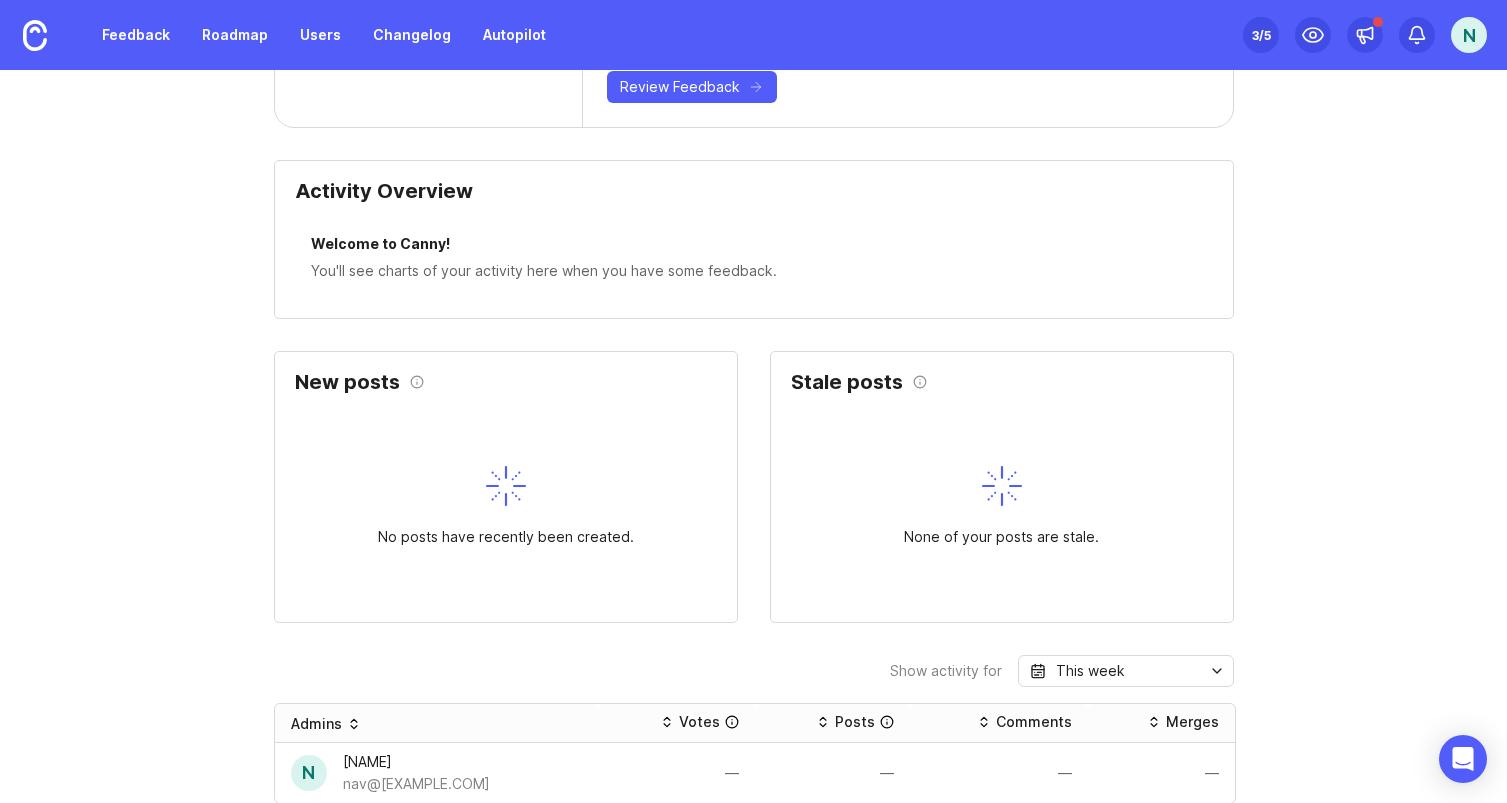 scroll, scrollTop: 508, scrollLeft: 0, axis: vertical 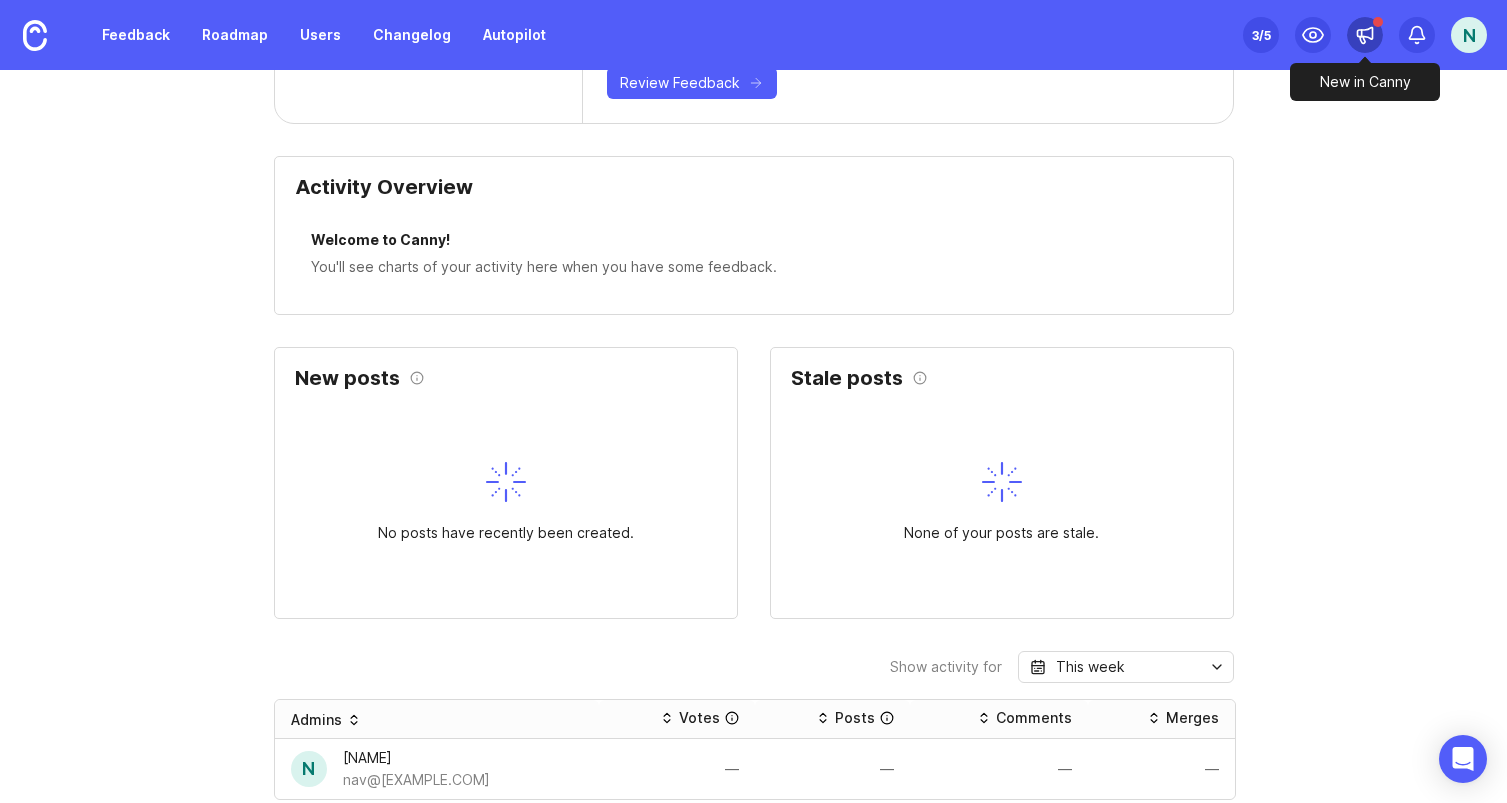 click 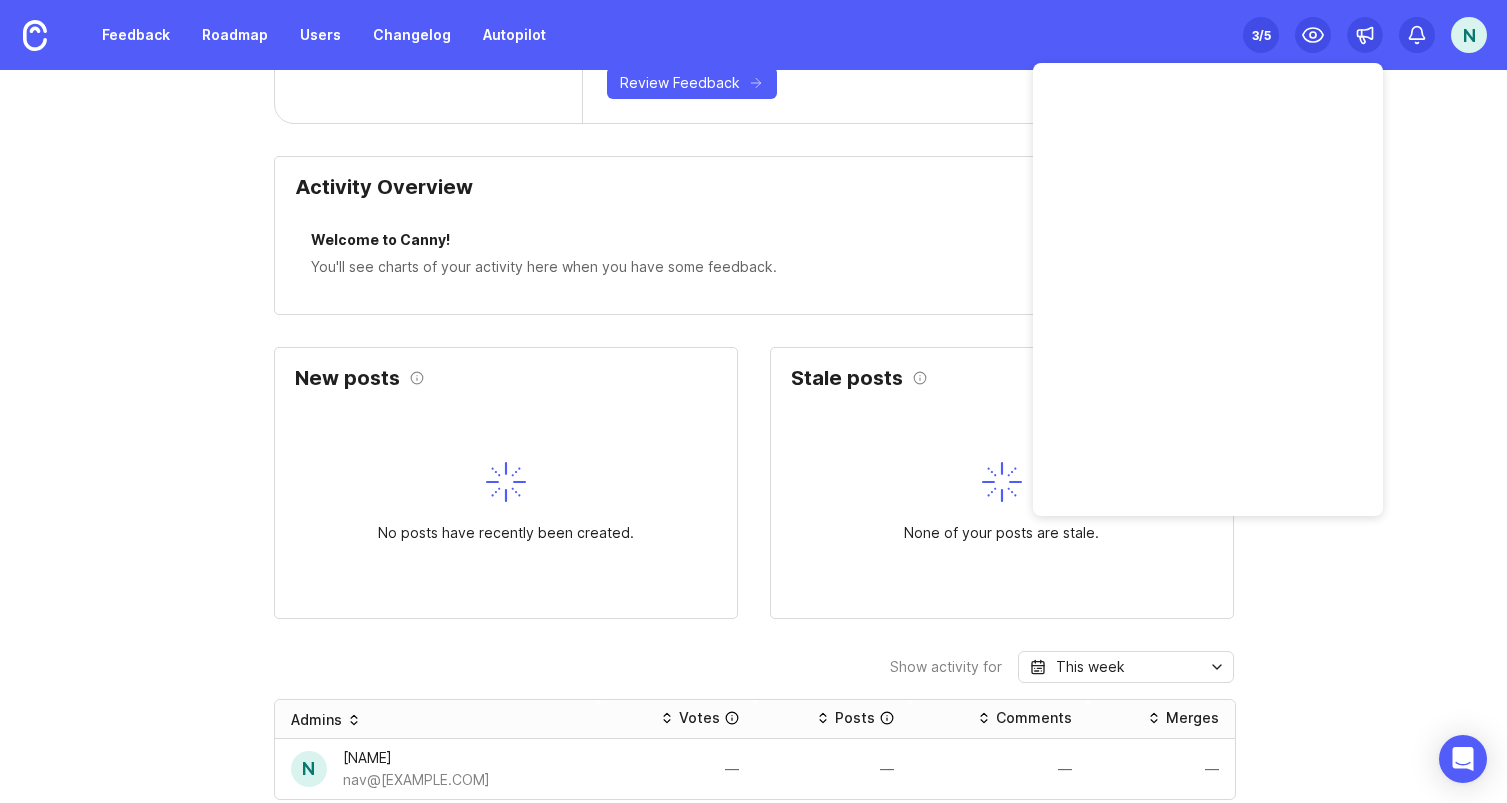 click on "Getting started Here are some actions that will set you up for success with Canny. 1 Create a board 🎉 2 Connect a source 🎉 3 Turn a source on 🎉 4 Collect feedback 🎉 5 Invite your team 🎉 Watch Video Get feedback 3  minutes Track feedback from five different different users. Review Feedback Activity Overview Welcome to Canny! You'll see charts of your activity here when you have some feedback. New posts No posts have recently been created. Stale posts None of your posts are stale. Show activity for This week Admins Votes Posts Comments Merges N Nav nav@heygen.com — — — —  Posts Overview View distribution of all  posts  across your boards. All boards Everyone Categories This week No results found Results will be displayed when there is more activity. Roadmap Filters Planned Share your progress by changing the status on posts. In Progress Share your progress by changing the status on posts. Complete Share your progress by changing the status on posts." at bounding box center (753, 751) 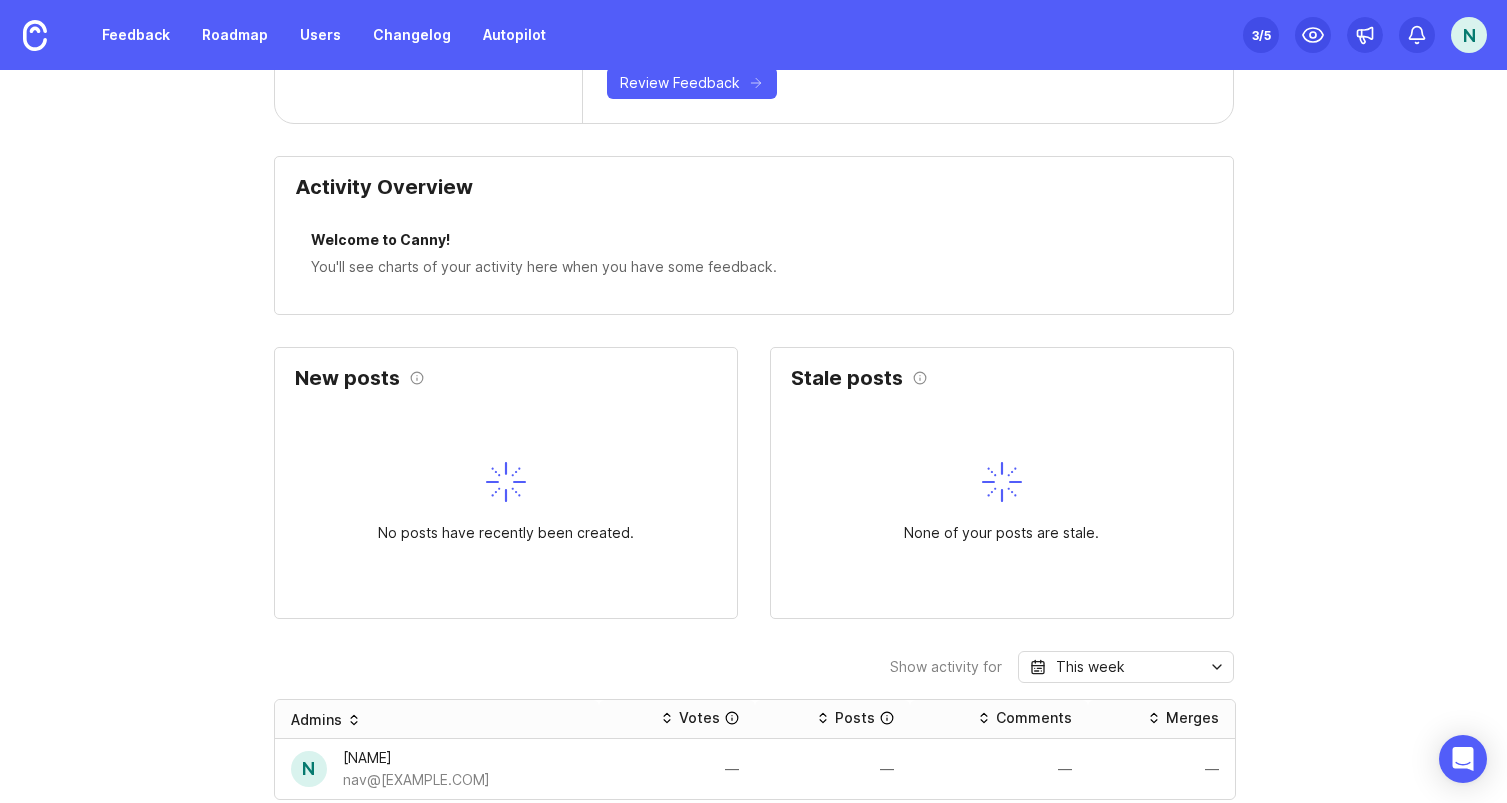 click on "3 /5" at bounding box center [1261, 35] 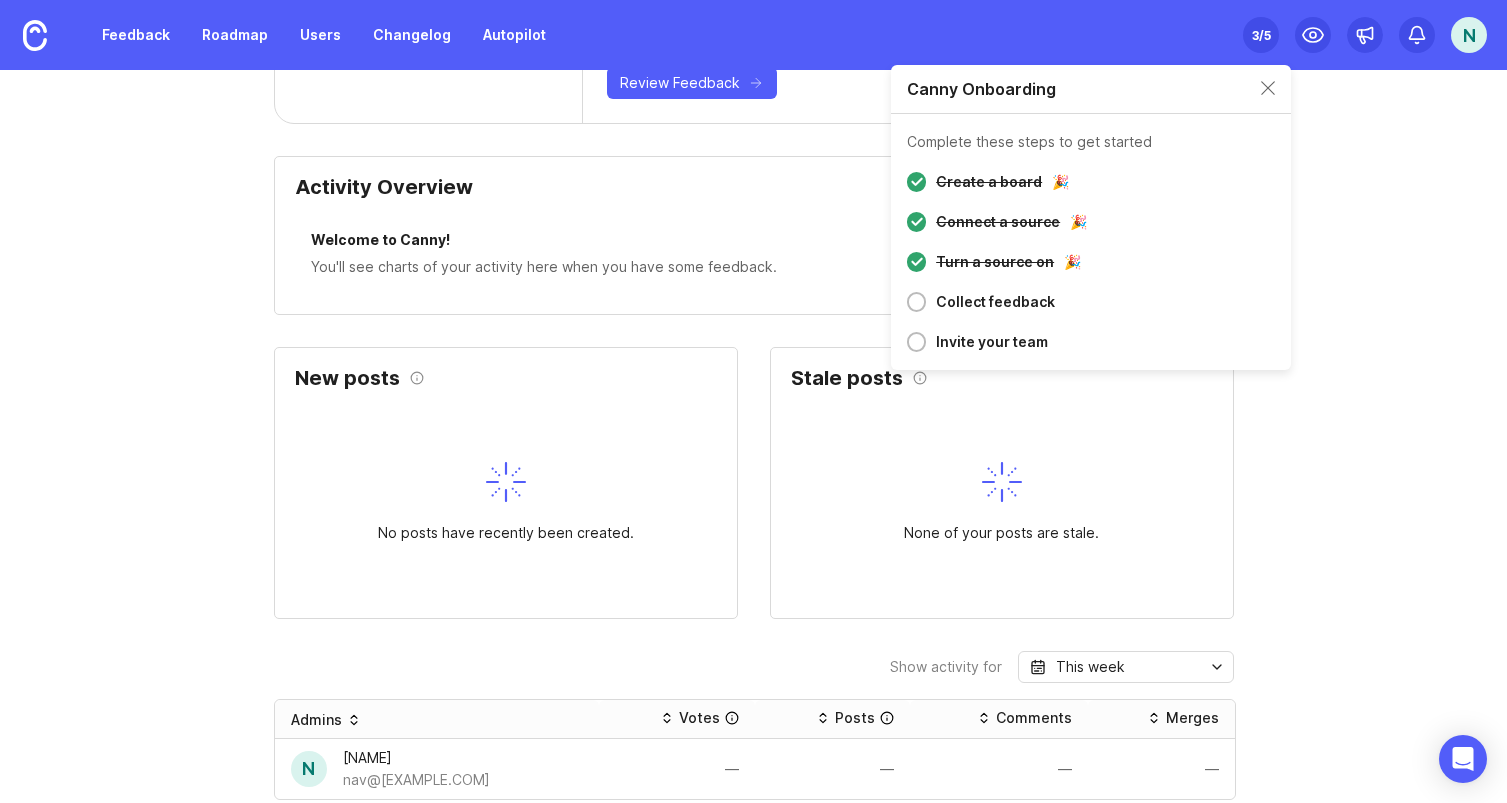 click on "3 /5" at bounding box center (1261, 35) 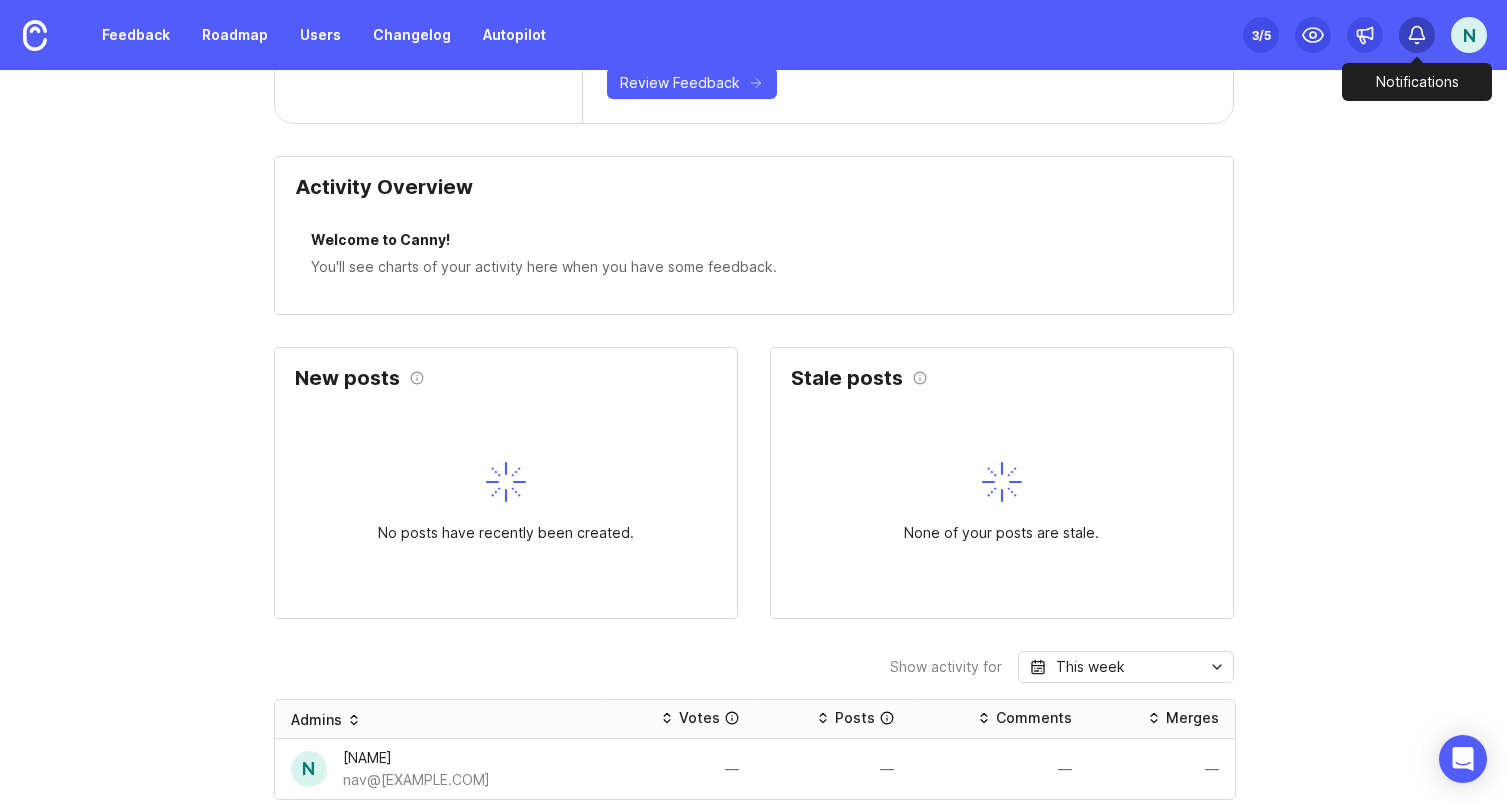 click at bounding box center [1417, 35] 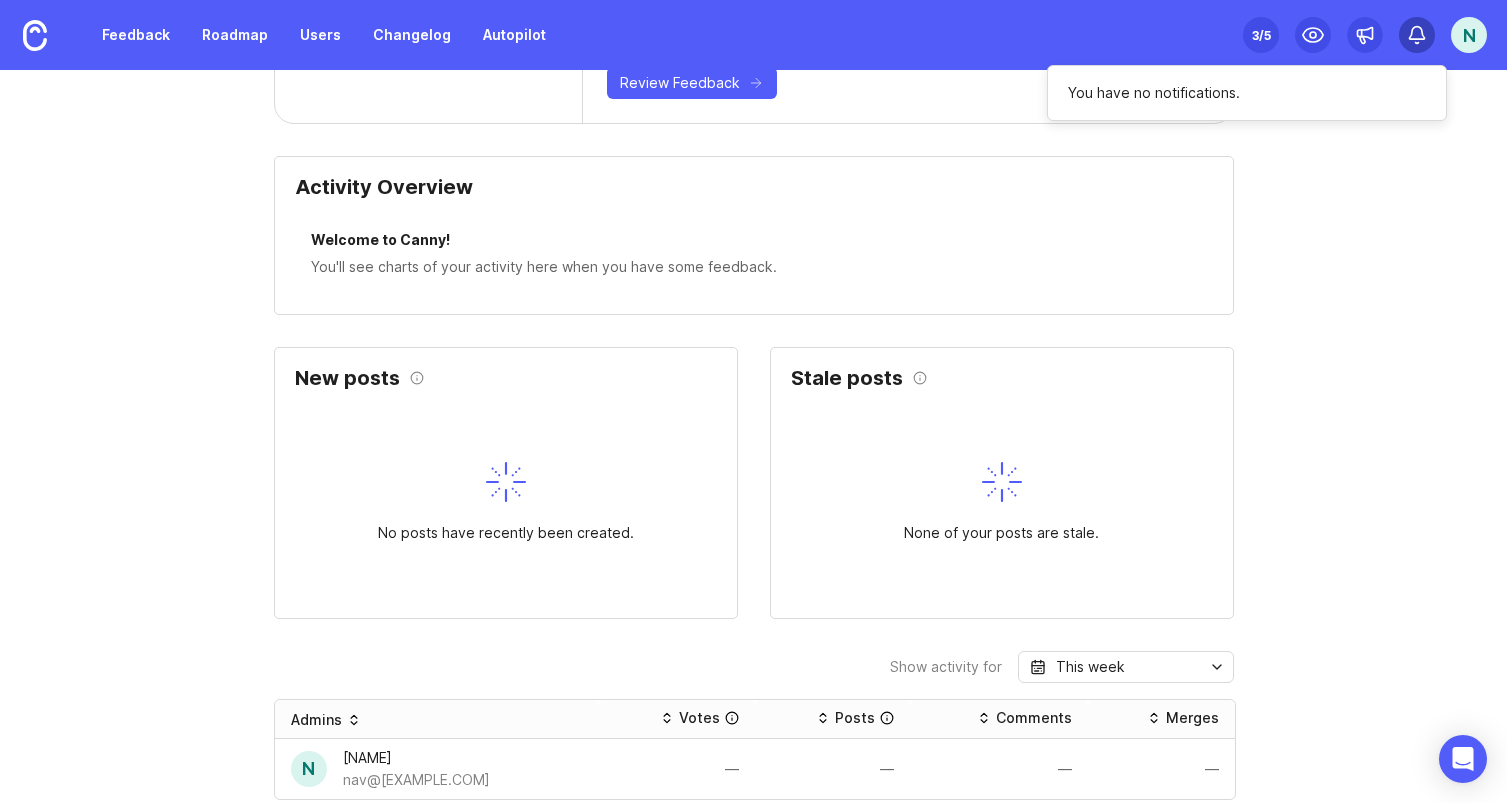 click at bounding box center [1417, 35] 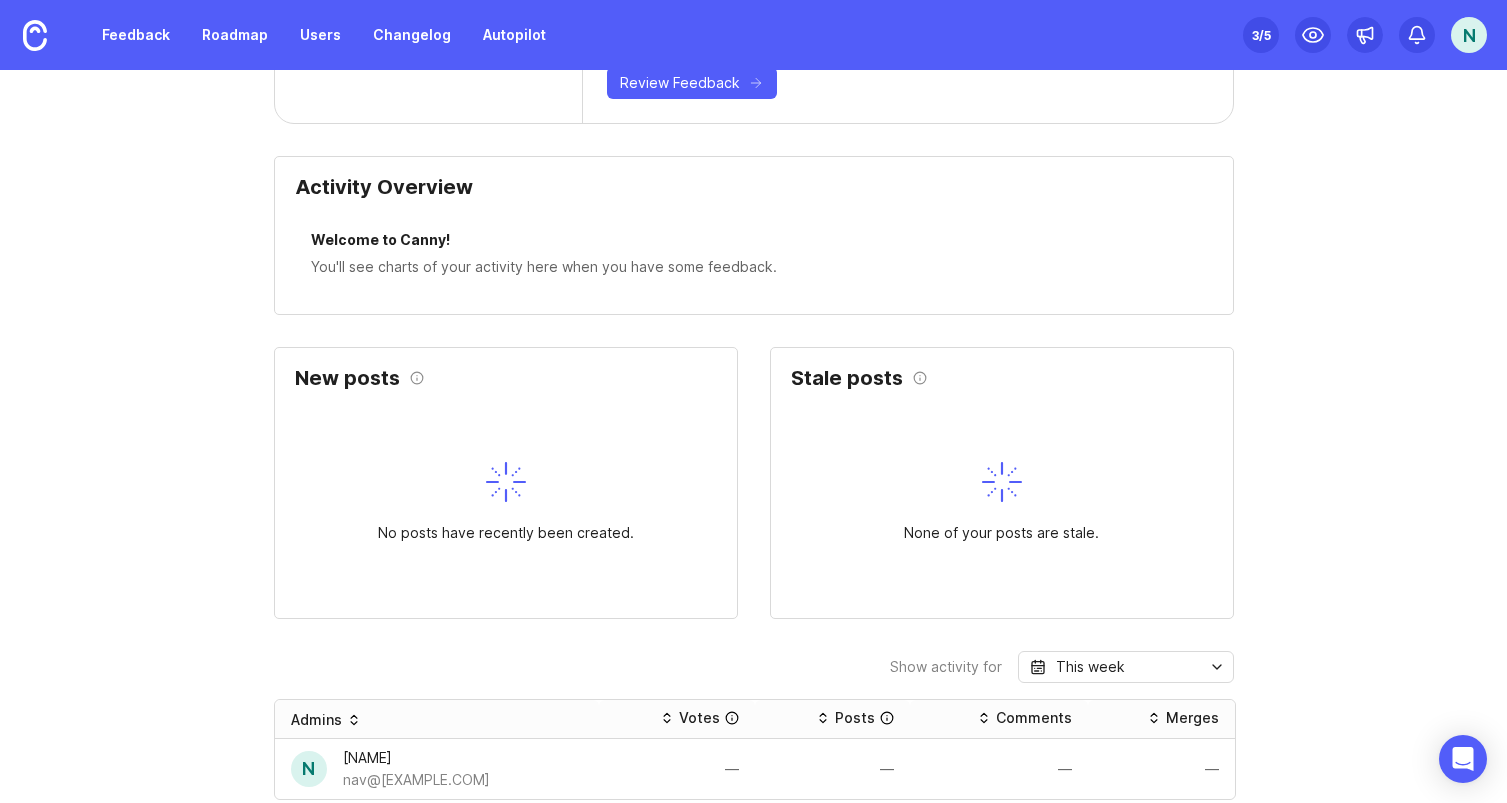 click on "N" at bounding box center [1469, 35] 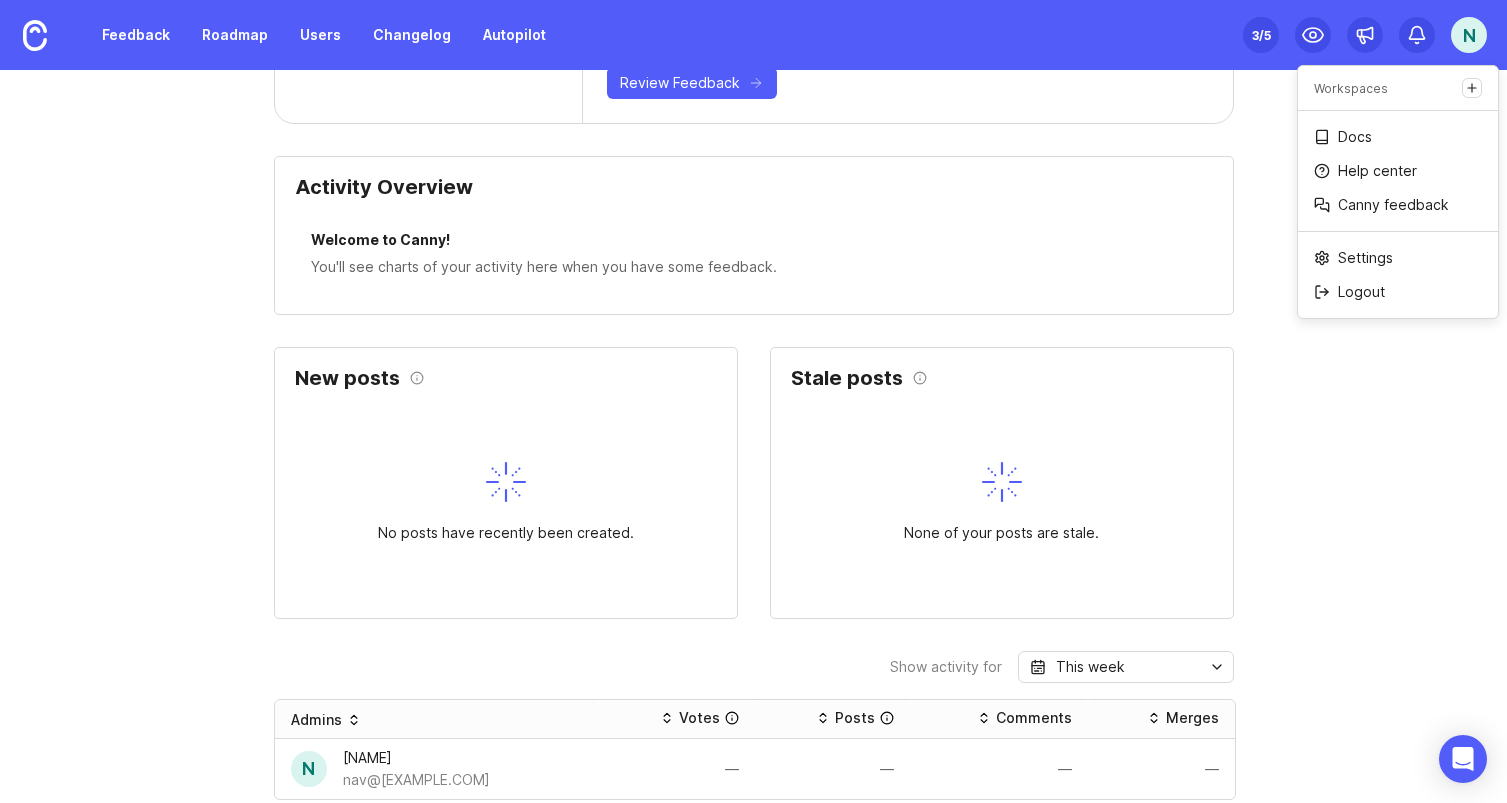 click on "N" at bounding box center [1469, 35] 